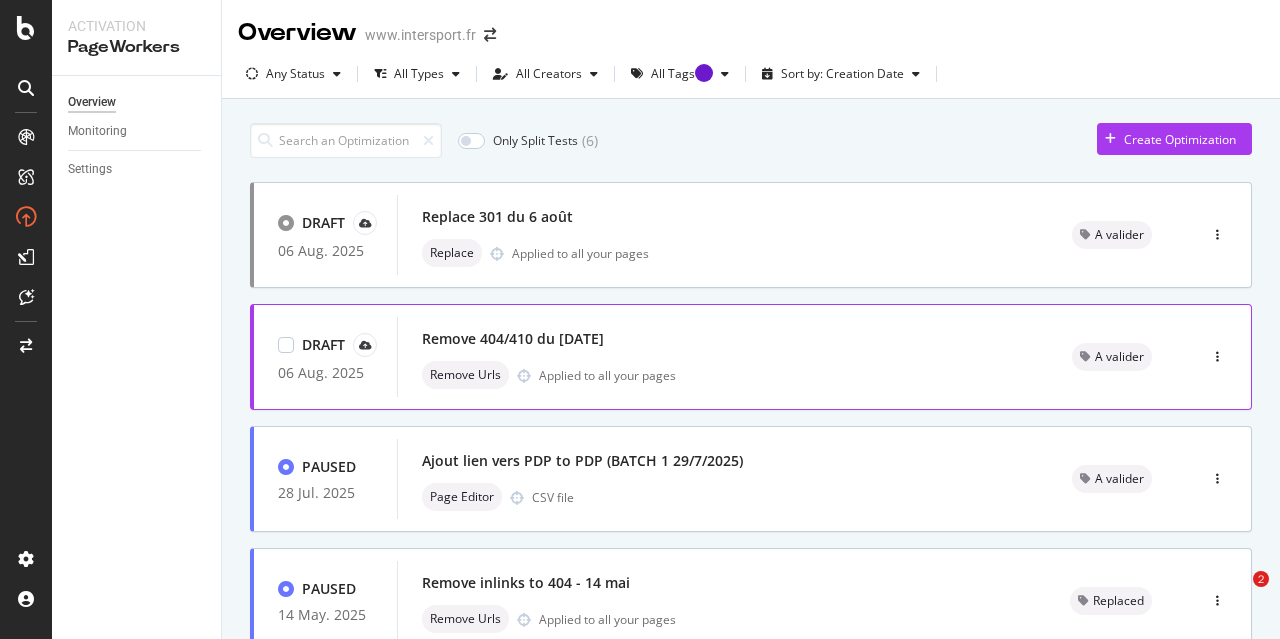 scroll, scrollTop: 0, scrollLeft: 0, axis: both 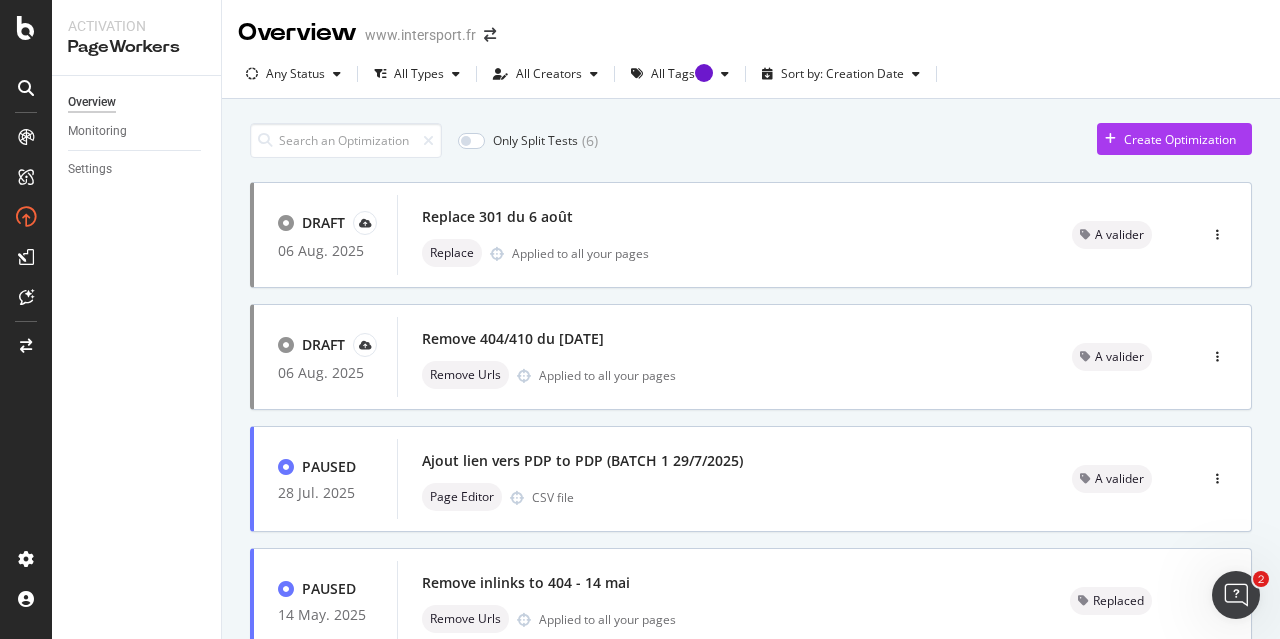 click on "Only Split Tests ( 6 ) Create Optimization DRAFT 06 Aug. 2025 Replace 301 du 6 août Replace Applied to all your pages A valider DRAFT 06 Aug. 2025 Remove 404/410 du 6 août Remove Urls Applied to all your pages A valider PAUSED 28 Jul. 2025 Ajout lien vers PDP to PDP (BATCH 1 29/7/2025) Page Editor CSV file A valider PAUSED 14 May. 2025 Remove inlinks to 404 - 14 mai Remove Urls Applied to all your pages Replaced LIVE 30 Apr. 2025 Univers vélo - meta titles (smart content) Page Editor Split test CSV file LIVE 30 Apr. 2025 Univers vélo - meta descriptions (smart content) Page Editor Split test CSV file LIVE 30 Apr. 2025 Univers Running - meta descriptions (smart content) Page Editor Split test CSV file LIVE 30 Apr. 2025 Univers running - Meta titles (smart content) Page Editor Split test CSV file LIVE 30 Apr. 2025 Univers Football - Meta titles (Smart content) Page Editor Split test CSV file PAUSED 23 Apr. 2025 Univers Football - Meta description (Smart content) Page Editor Split test CSV file page   1 /  2" at bounding box center [751, 807] 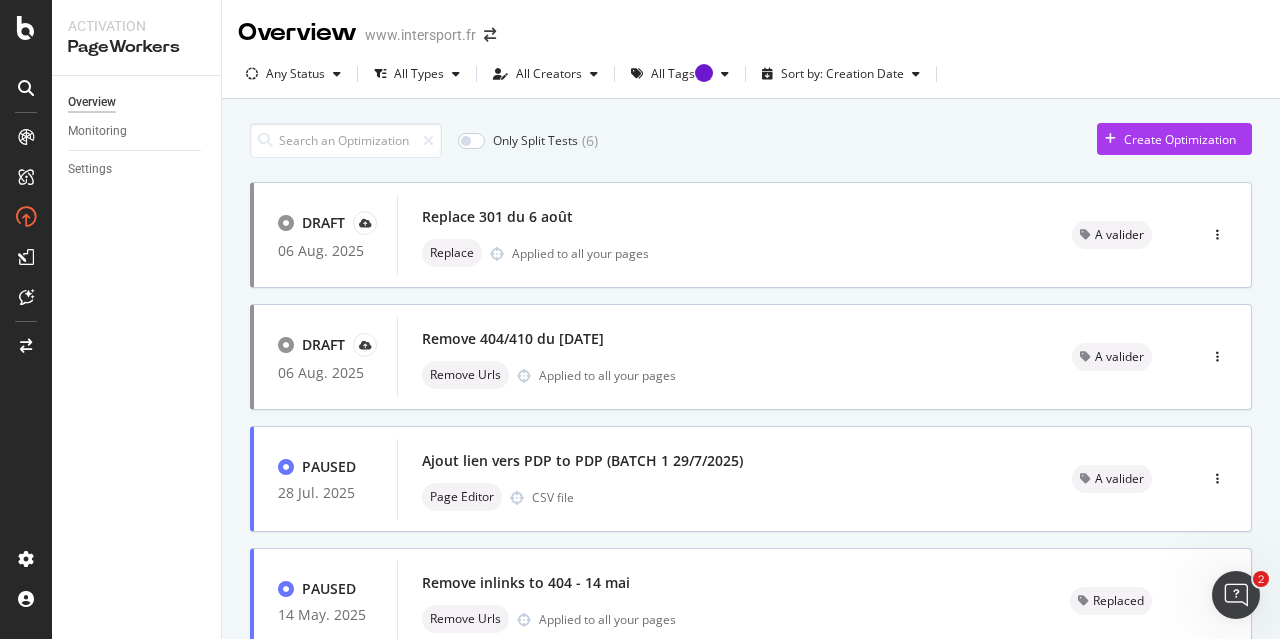click on "Only Split Tests ( 6 ) Create Optimization DRAFT 06 Aug. 2025 Replace 301 du 6 août Replace Applied to all your pages A valider DRAFT 06 Aug. 2025 Remove 404/410 du 6 août Remove Urls Applied to all your pages A valider PAUSED 28 Jul. 2025 Ajout lien vers PDP to PDP (BATCH 1 29/7/2025) Page Editor CSV file A valider PAUSED 14 May. 2025 Remove inlinks to 404 - 14 mai Remove Urls Applied to all your pages Replaced LIVE 30 Apr. 2025 Univers vélo - meta titles (smart content) Page Editor Split test CSV file LIVE 30 Apr. 2025 Univers vélo - meta descriptions (smart content) Page Editor Split test CSV file LIVE 30 Apr. 2025 Univers Running - meta descriptions (smart content) Page Editor Split test CSV file LIVE 30 Apr. 2025 Univers running - Meta titles (smart content) Page Editor Split test CSV file LIVE 30 Apr. 2025 Univers Football - Meta titles (Smart content) Page Editor Split test CSV file PAUSED 23 Apr. 2025 Univers Football - Meta description (Smart content) Page Editor Split test CSV file page   1 /  2" at bounding box center (751, 807) 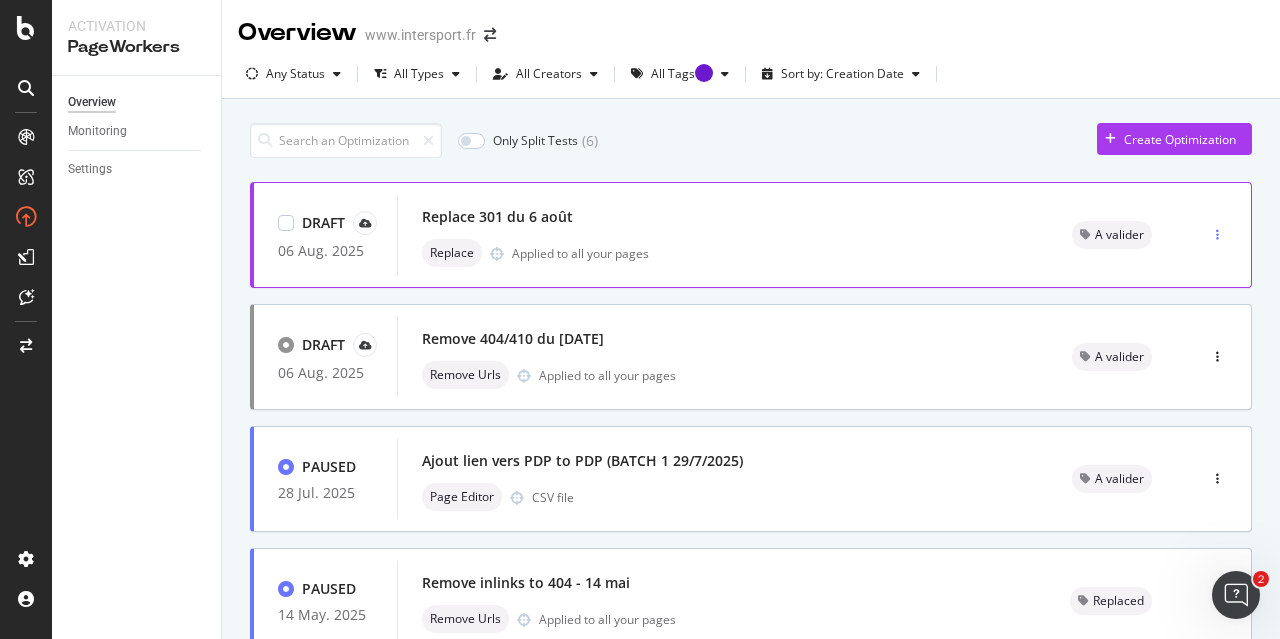 click at bounding box center (1217, 235) 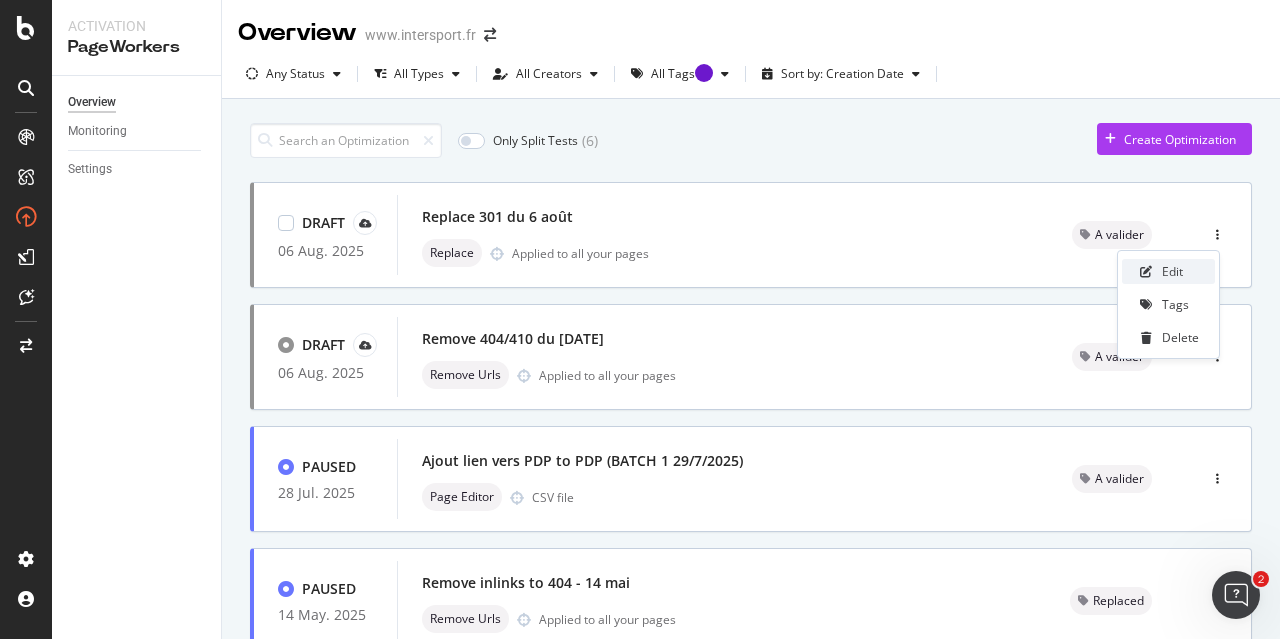 click on "Edit" at bounding box center (1172, 271) 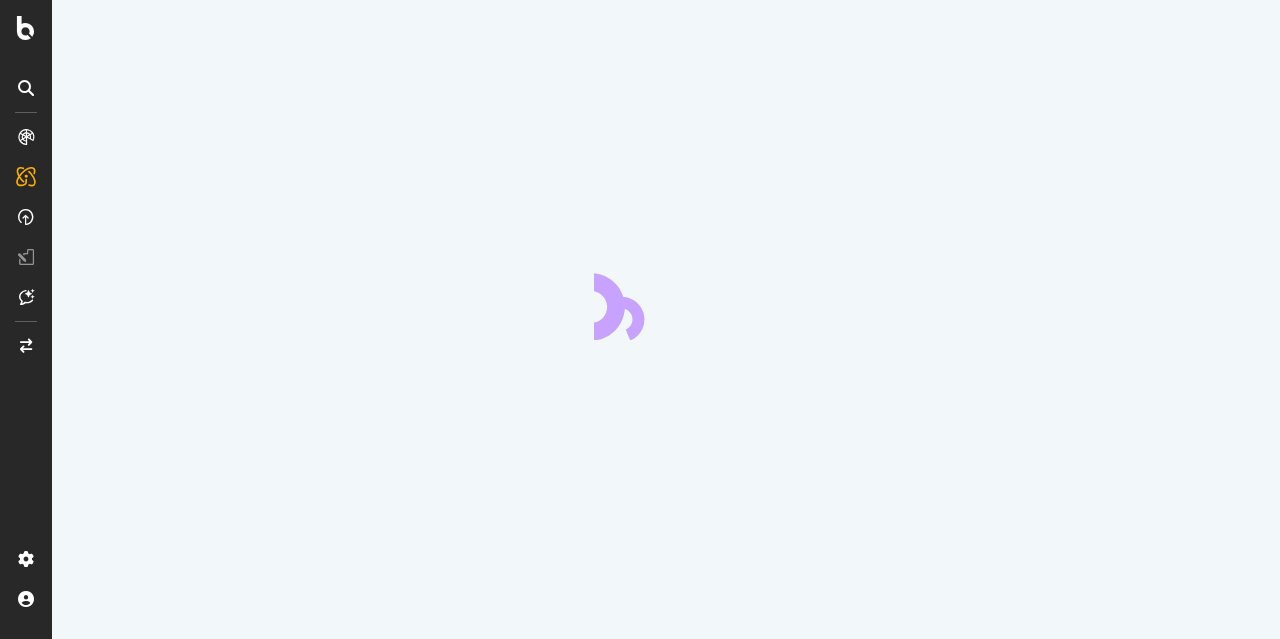 scroll, scrollTop: 0, scrollLeft: 0, axis: both 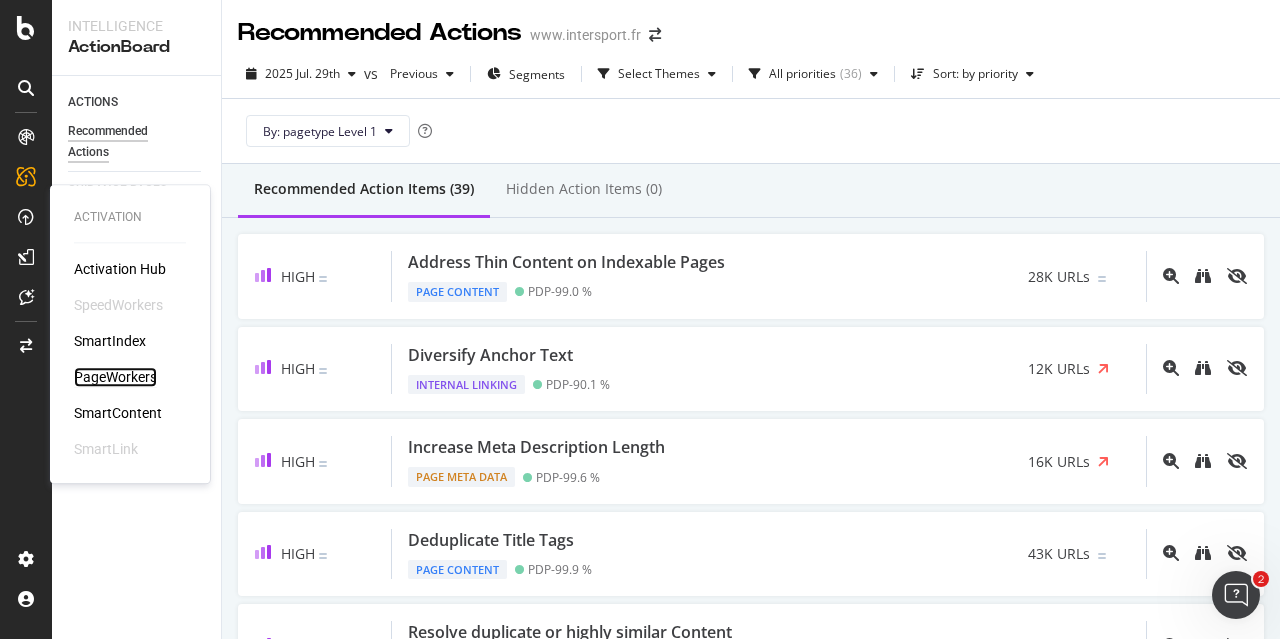click on "PageWorkers" at bounding box center (115, 377) 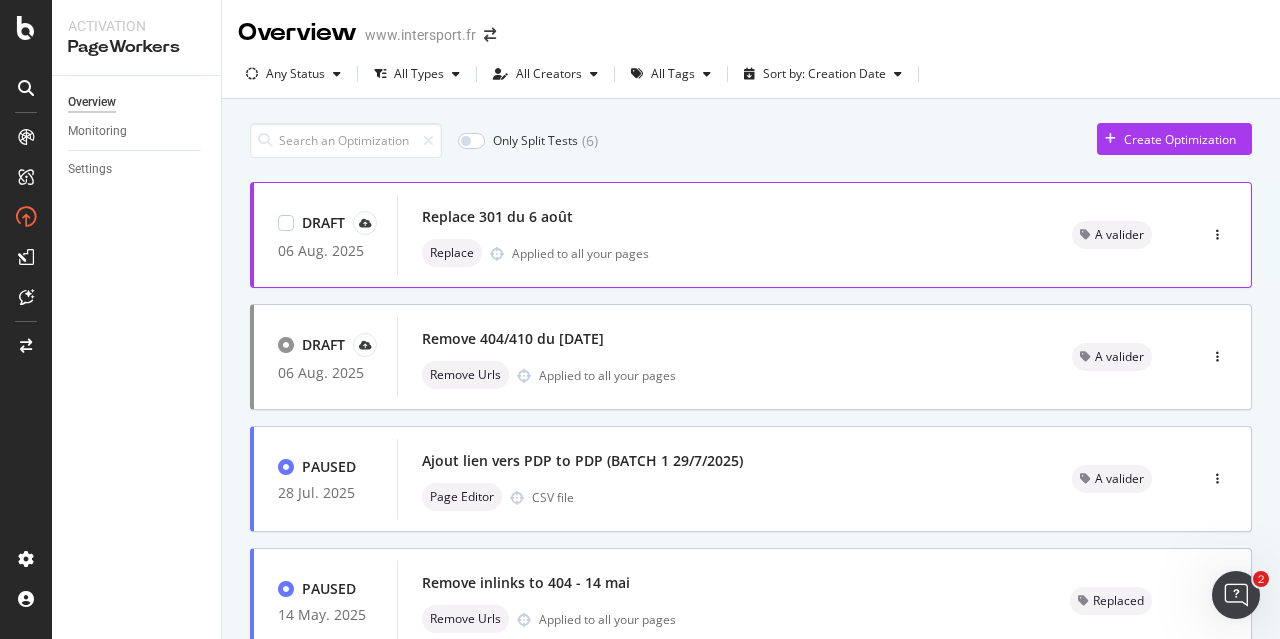 click on "Replace 301 du 6 août" at bounding box center (497, 217) 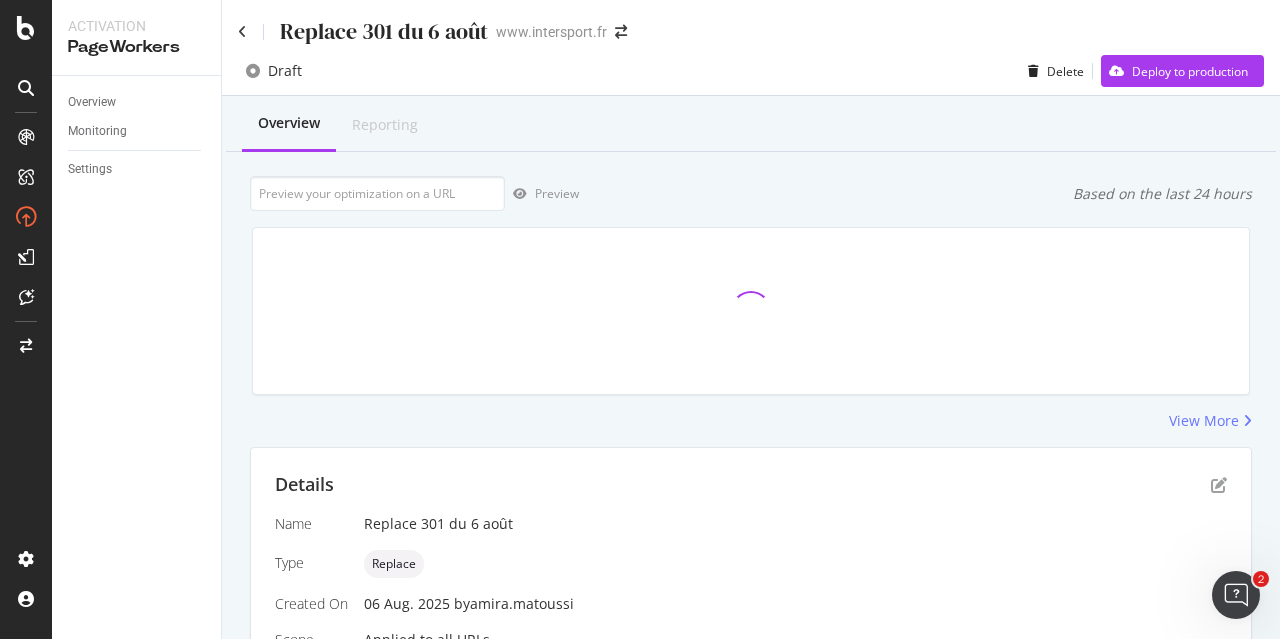 scroll, scrollTop: 464, scrollLeft: 0, axis: vertical 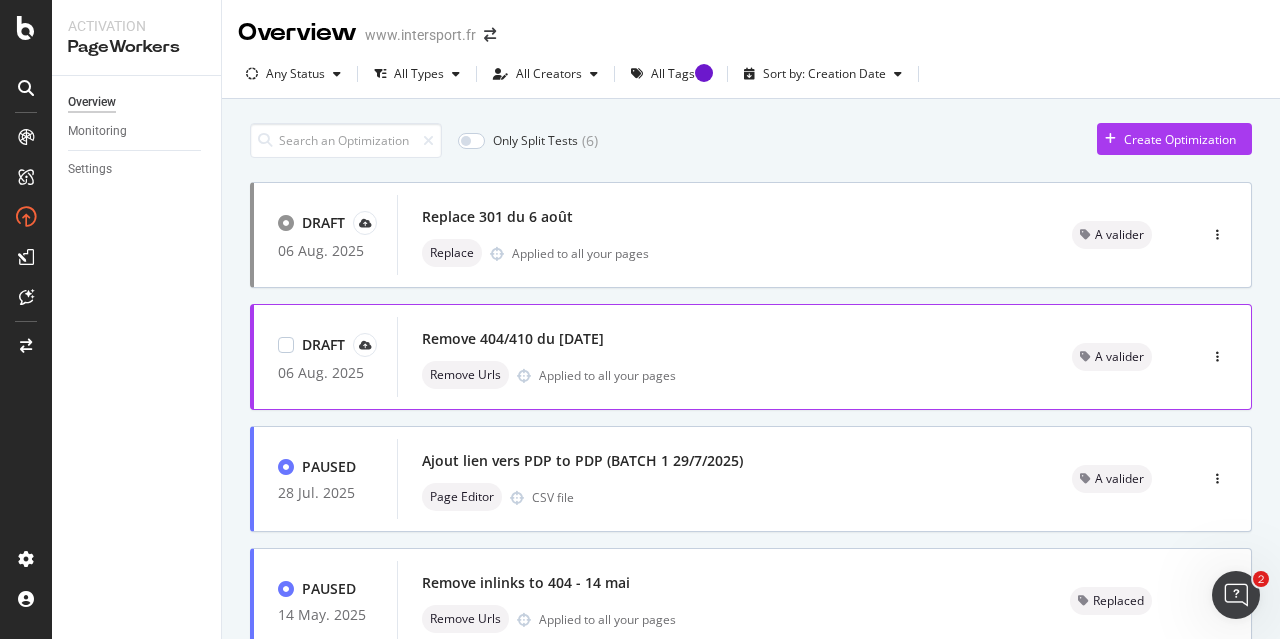click on "Remove 404/410 du [DATE] Remove Urls Applied to all your pages" at bounding box center (722, 357) 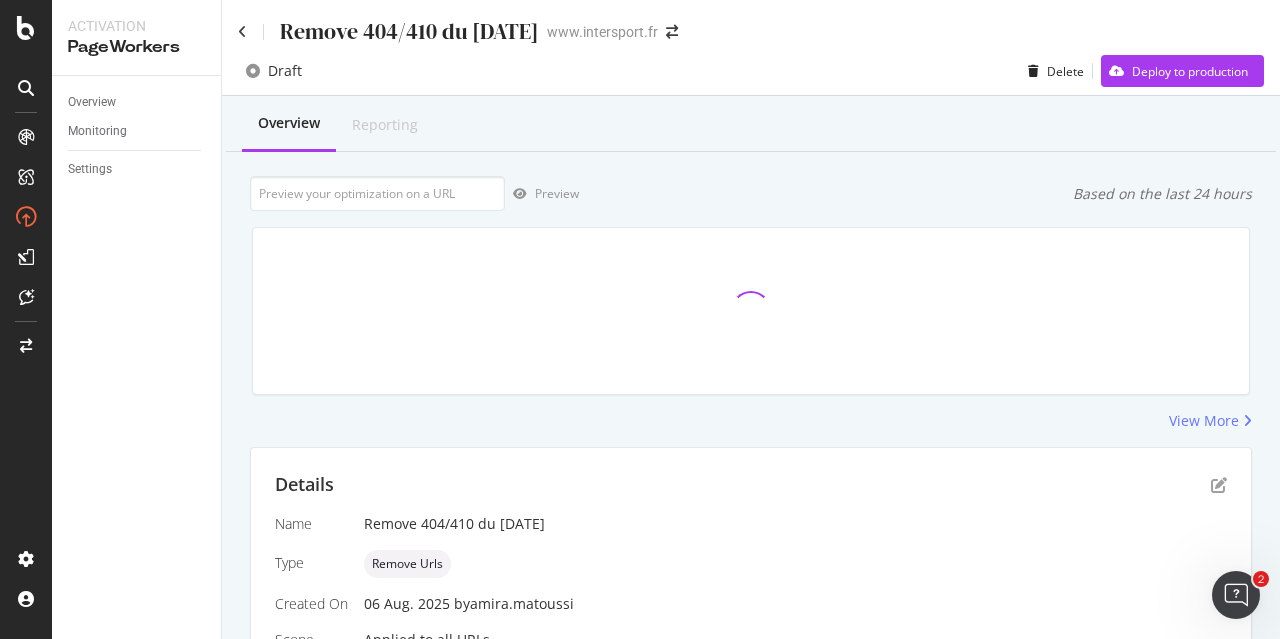 scroll, scrollTop: 464, scrollLeft: 0, axis: vertical 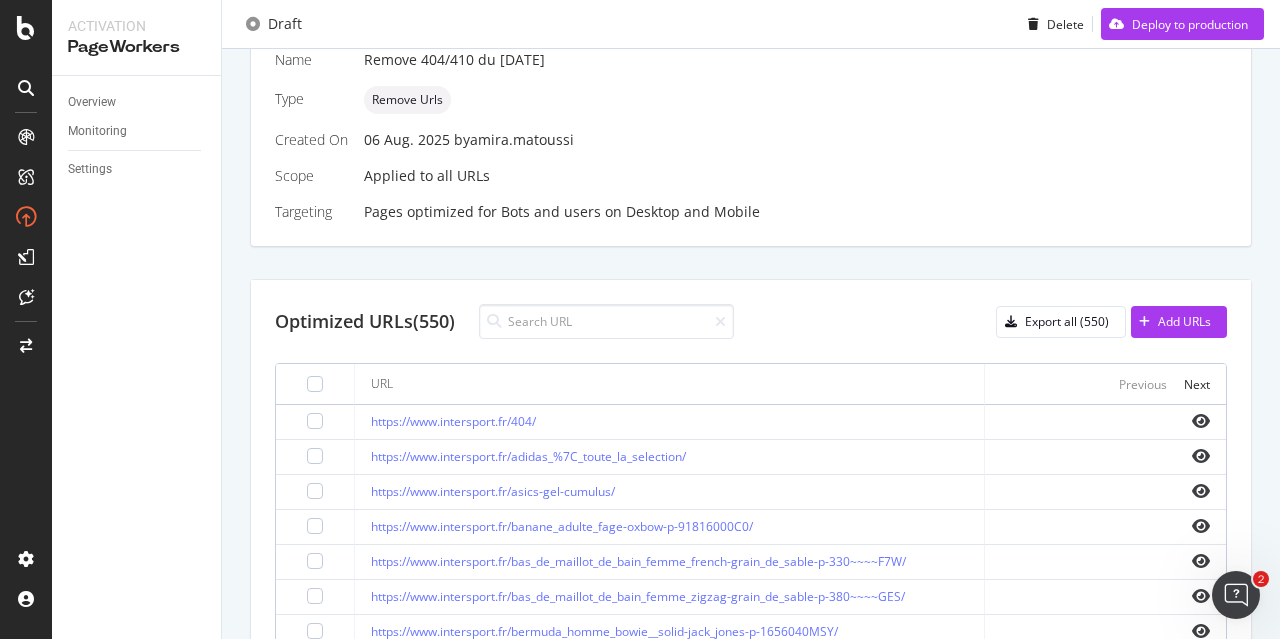 click on "Overview Reporting Preview Based on the last 24 hours Executions 0 Unique URLs Optimized 0 Success Rate - View More Details Name Remove 404/410 du [DATE] Type Remove Urls Created On [DATE]  by  [EMAIL] Scope Applied to all URLs Targeting Pages optimized for Bots and users on Desktop and Mobile Optimized URLs  (550) Export all (550) Add URLs URL Previous Next https://www.intersport.fr/404/ https://www.intersport.fr/adidas_%7C_toute_la_selection/ https://www.intersport.fr/asics-gel-cumulus/ https://www.intersport.fr/banane_adulte_fage-oxbow-p-91816000C0/ https://www.intersport.fr/bas_de_maillot_de_bain_femme_french-grain_de_sable-p-330~~~~F7W/ https://www.intersport.fr/bas_de_maillot_de_bain_femme_zigzag-grain_de_sable-p-380~~~~GES/ https://www.intersport.fr/bermuda_homme_bowie__solid-jack_jones-p-1656040MSY/ https://www.intersport.fr/bermuda_homme_fury-jack_jones-p-206889~D34/ https://www.intersport.fr/bermuda_homme_rick_original__akm-jack_jones-p-165892~9KE/" at bounding box center [751, 338] 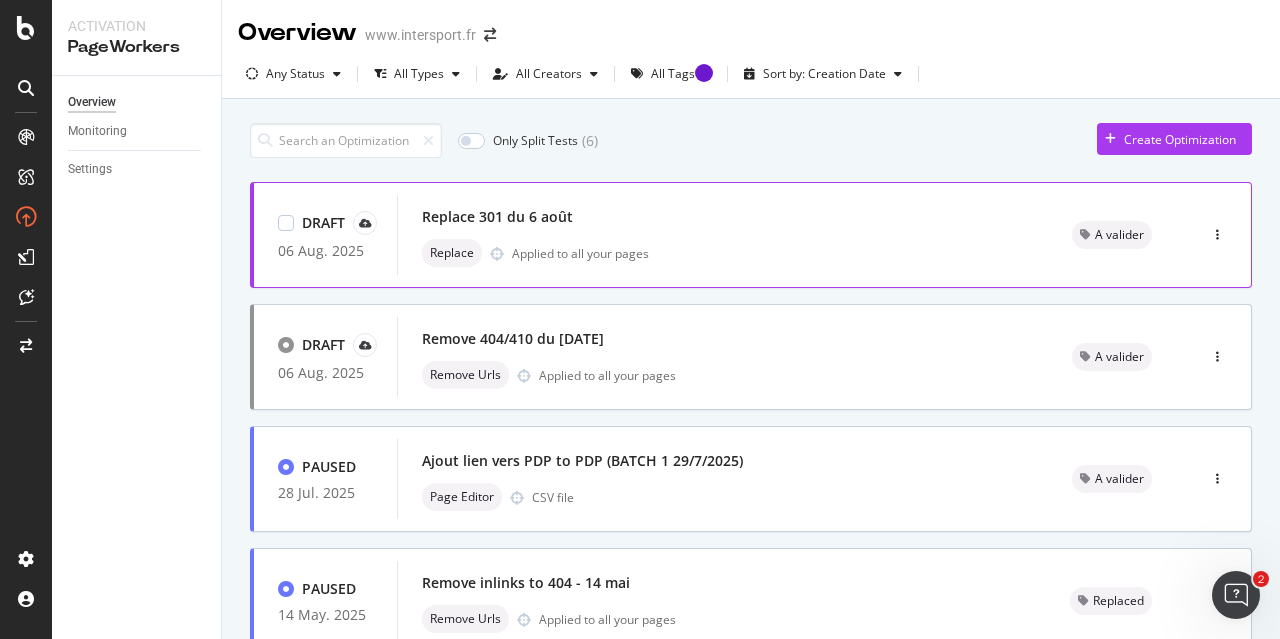 click on "Replace 301 du 6 août" at bounding box center (497, 217) 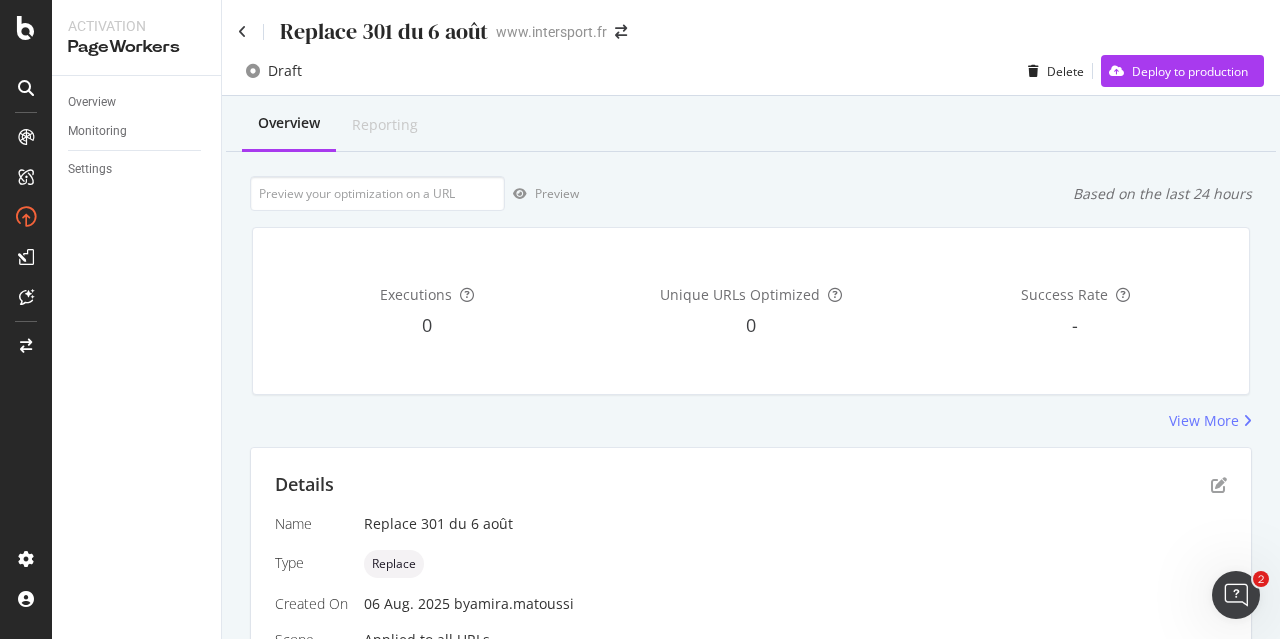 scroll, scrollTop: 464, scrollLeft: 0, axis: vertical 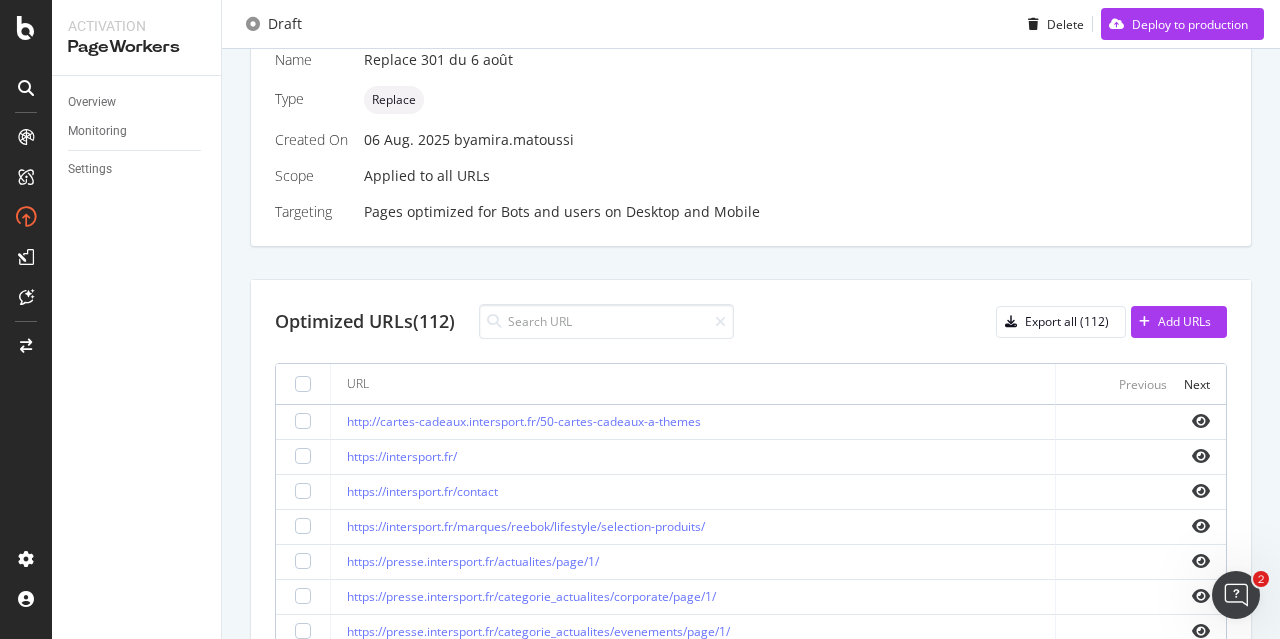click on "Overview Reporting Preview Based on the last 24 hours Executions 0 Unique URLs Optimized 0 Success Rate - View More Details Name Replace 301 du [DATE] by [EMAIL] Scope Applied to all URLs Targeting Pages optimized for Bots and users on Desktop and Mobile Optimized URLs  (112) Export all (112) Add URLs URL Previous Next http://cartes-cadeaux.intersport.fr/50-cartes-cadeaux-a-themes https://intersport.fr/ https://intersport.fr/contact https://intersport.fr/marques/reebok/lifestyle/selection-produits/ https://presse.intersport.fr/actualites/page/1/ https://presse.intersport.fr/categorie_actualites/corporate/page/1/ https://presse.intersport.fr/categorie_actualites/evenements/page/1/ https://presse.intersport.fr/categorie_actualites/magasins/page/1/ https://presse.intersport.fr/categorie_phototheque/logos/page/1/ https://presse.intersport.fr/categorie_phototheque/mc-kinley/page/1/ https://presse.intersport.fr/categorie_phototheque/nakamura/page/1/" at bounding box center (751, 329) 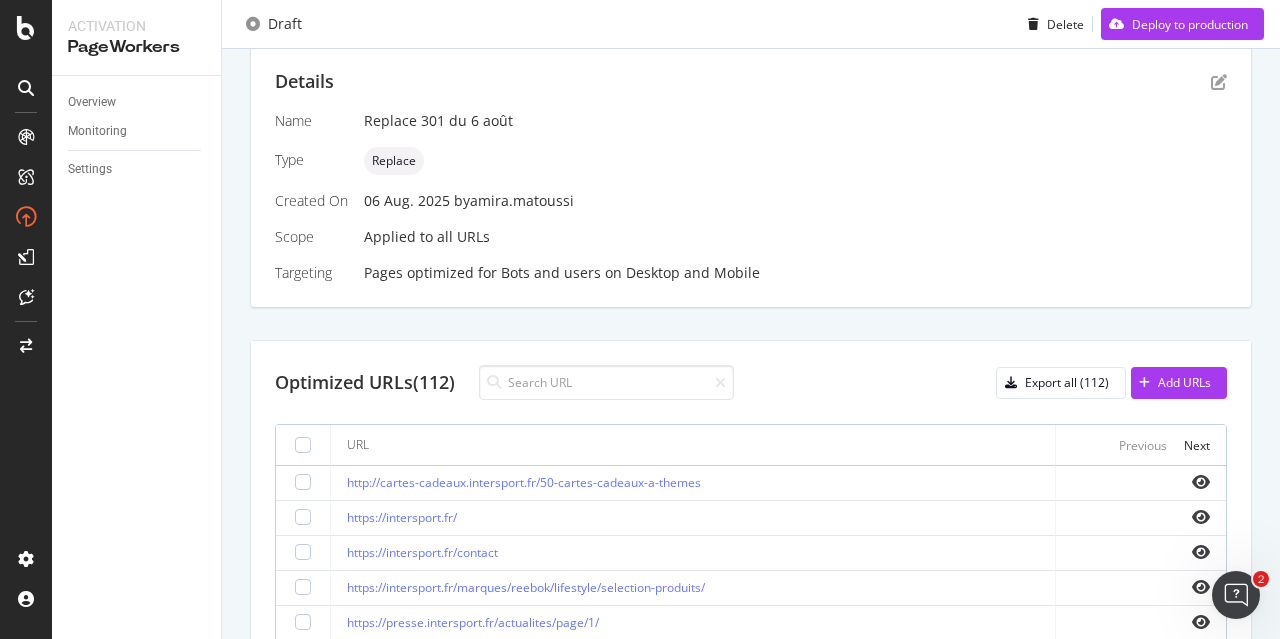 scroll, scrollTop: 418, scrollLeft: 0, axis: vertical 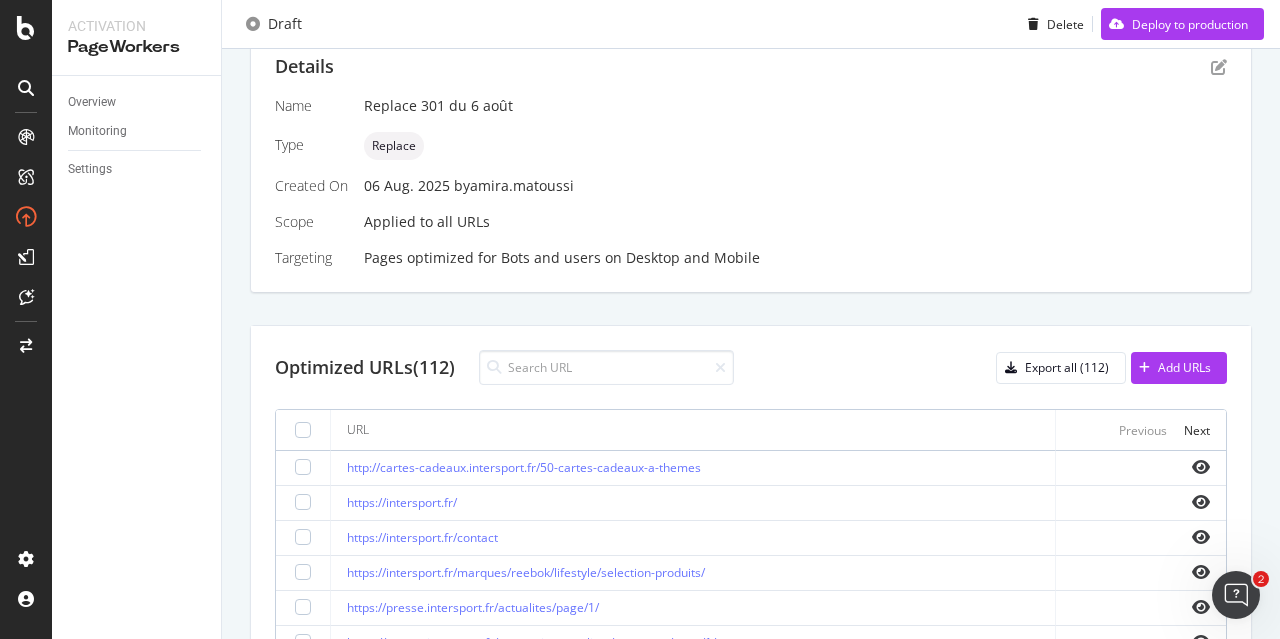 click on "Overview Reporting Preview Based on the last 24 hours Executions 0 Unique URLs Optimized 0 Success Rate - View More Details Name Replace 301 du [DATE] by [EMAIL] Scope Applied to all URLs Targeting Pages optimized for Bots and users on Desktop and Mobile Optimized URLs  (112) Export all (112) Add URLs URL Previous Next http://cartes-cadeaux.intersport.fr/50-cartes-cadeaux-a-themes https://intersport.fr/ https://intersport.fr/contact https://intersport.fr/marques/reebok/lifestyle/selection-produits/ https://presse.intersport.fr/actualites/page/1/ https://presse.intersport.fr/categorie_actualites/corporate/page/1/ https://presse.intersport.fr/categorie_actualites/evenements/page/1/ https://presse.intersport.fr/categorie_actualites/magasins/page/1/ https://presse.intersport.fr/categorie_phototheque/logos/page/1/ https://presse.intersport.fr/categorie_phototheque/mc-kinley/page/1/ https://presse.intersport.fr/categorie_phototheque/nakamura/page/1/" at bounding box center [751, 375] 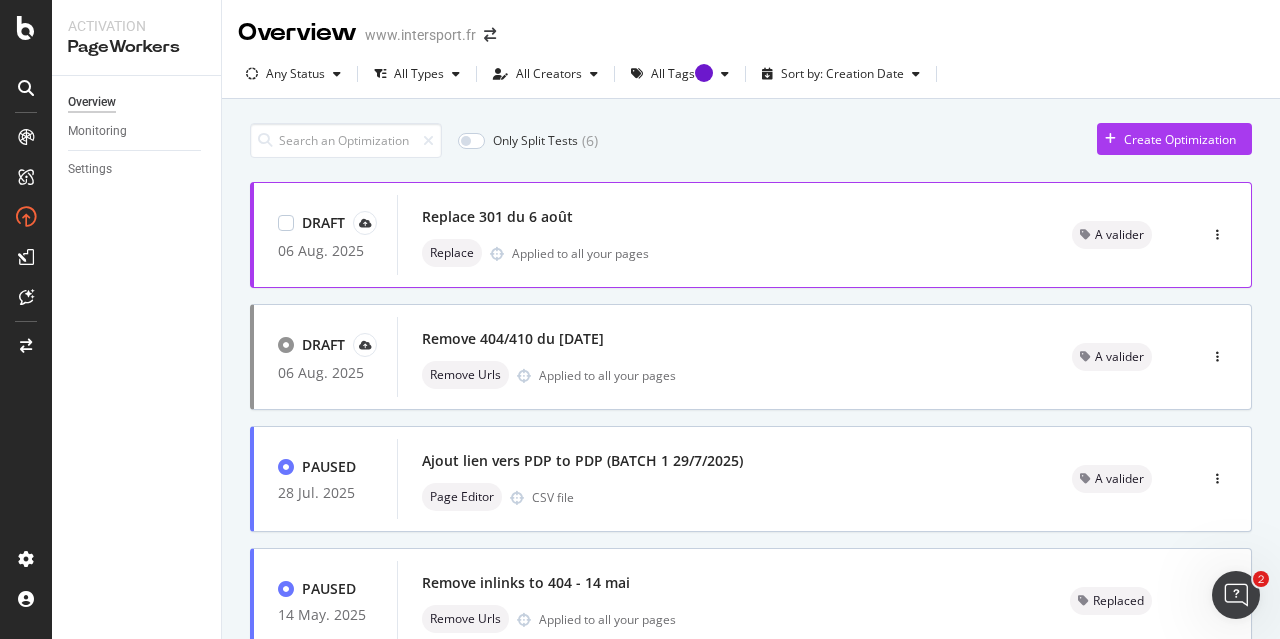 click on "Replace 301 du 6 août" at bounding box center [723, 217] 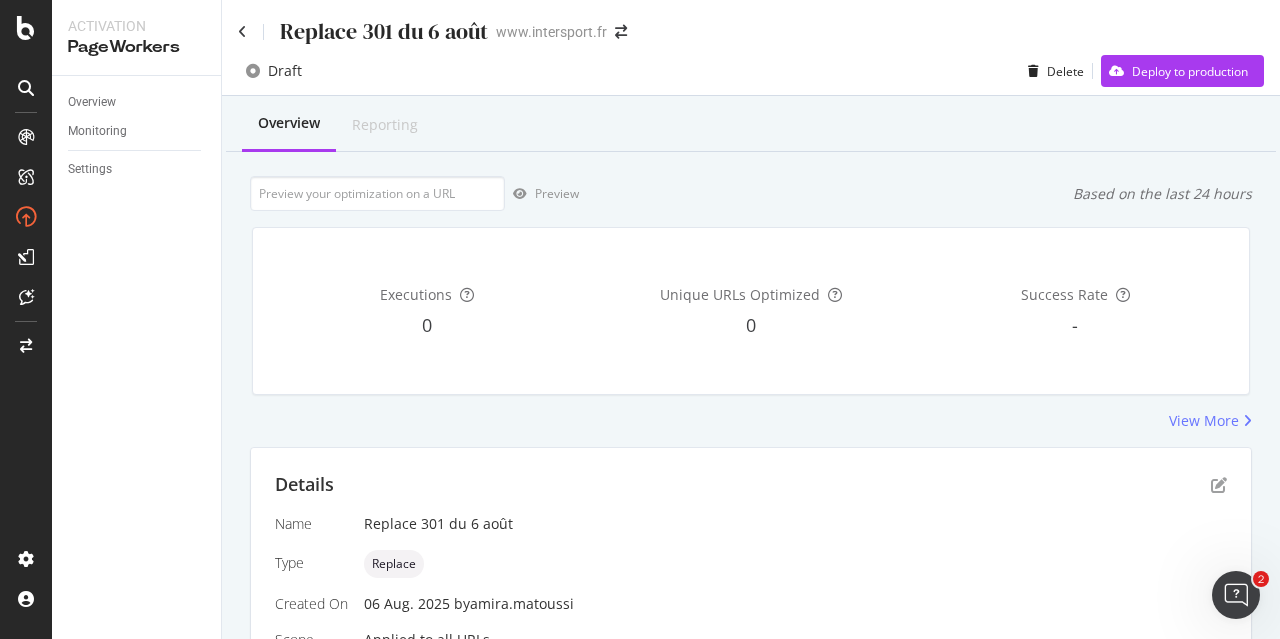 scroll, scrollTop: 464, scrollLeft: 0, axis: vertical 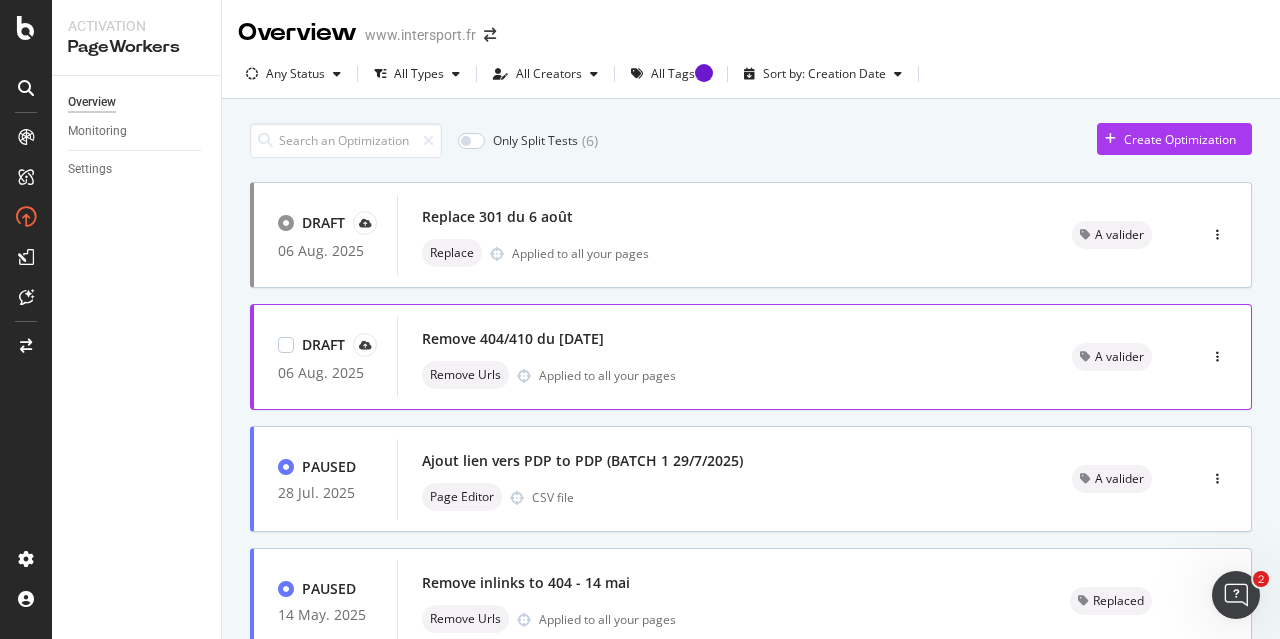click on "Remove 404/410 du [DATE] Remove Urls Applied to all your pages" at bounding box center (722, 357) 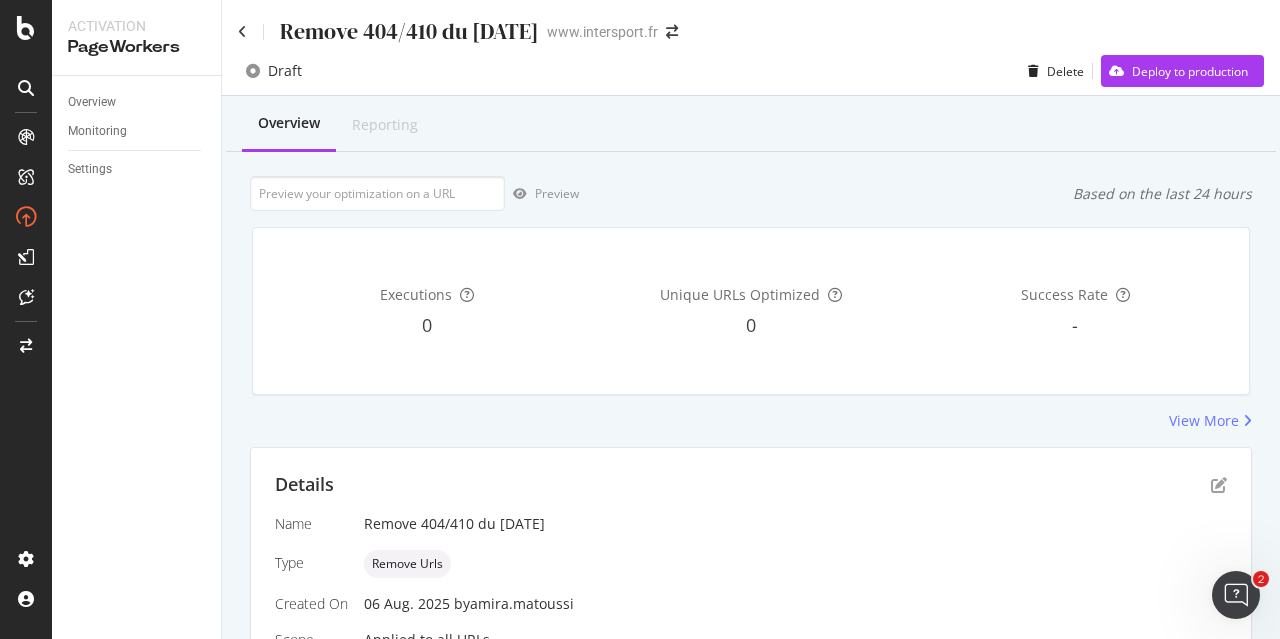 scroll, scrollTop: 464, scrollLeft: 0, axis: vertical 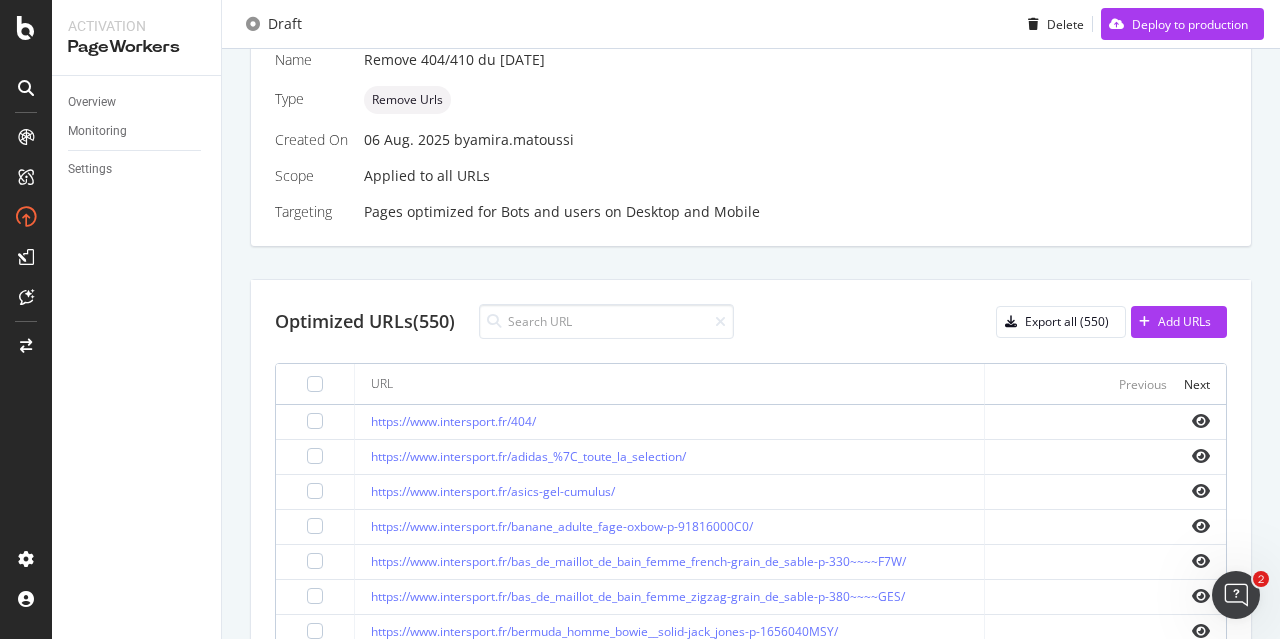 click on "Overview Monitoring Settings" at bounding box center [136, 357] 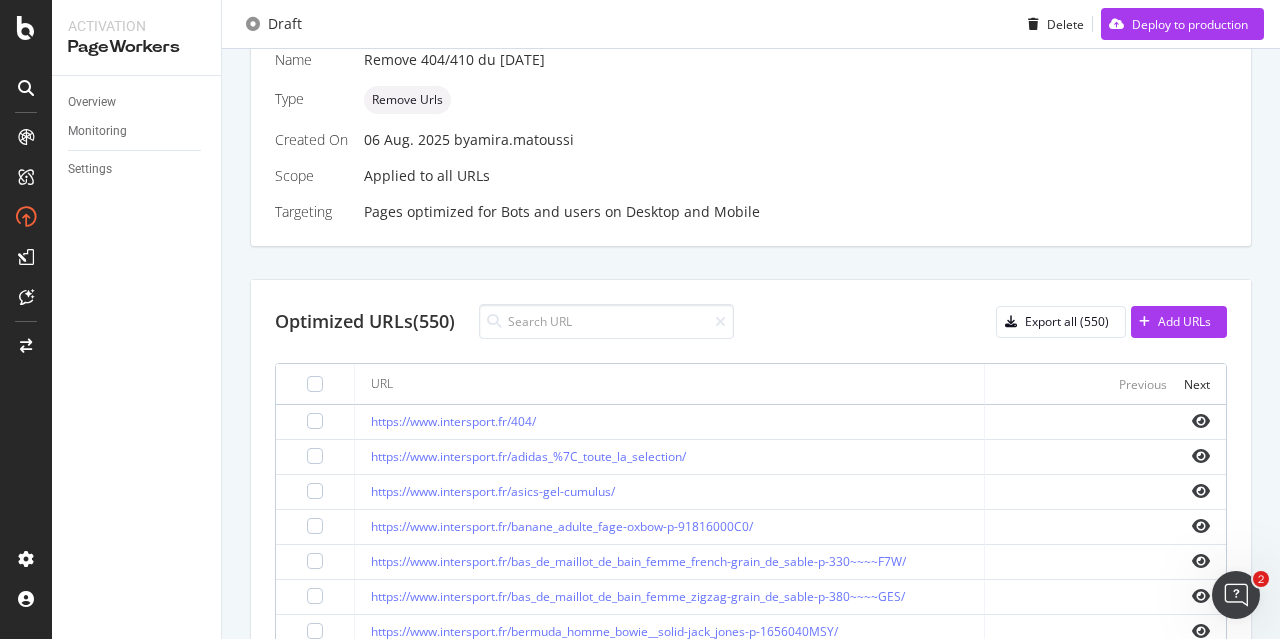 click on "Overview Monitoring Settings" at bounding box center (136, 357) 